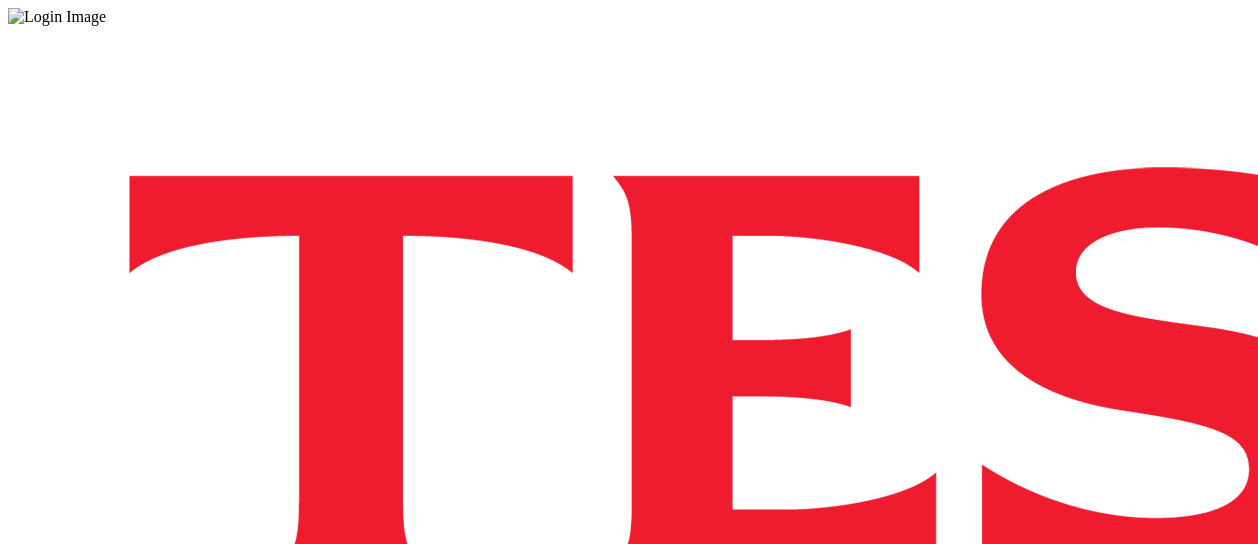 scroll, scrollTop: 0, scrollLeft: 0, axis: both 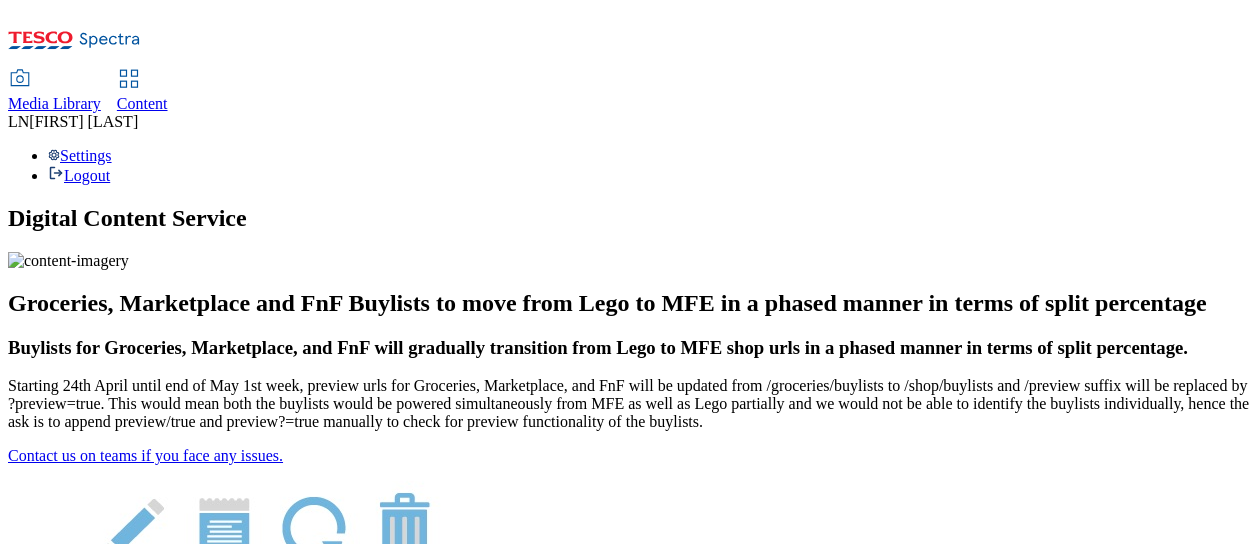 click on "Content" at bounding box center [142, 103] 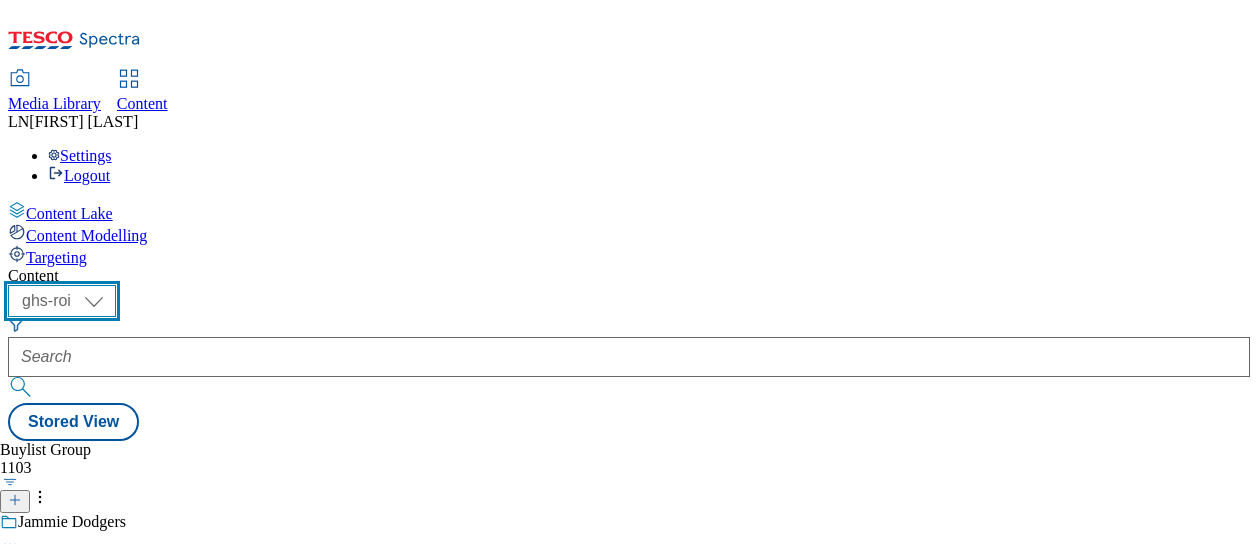 click on "ghs-roi ghs-uk" at bounding box center [62, 301] 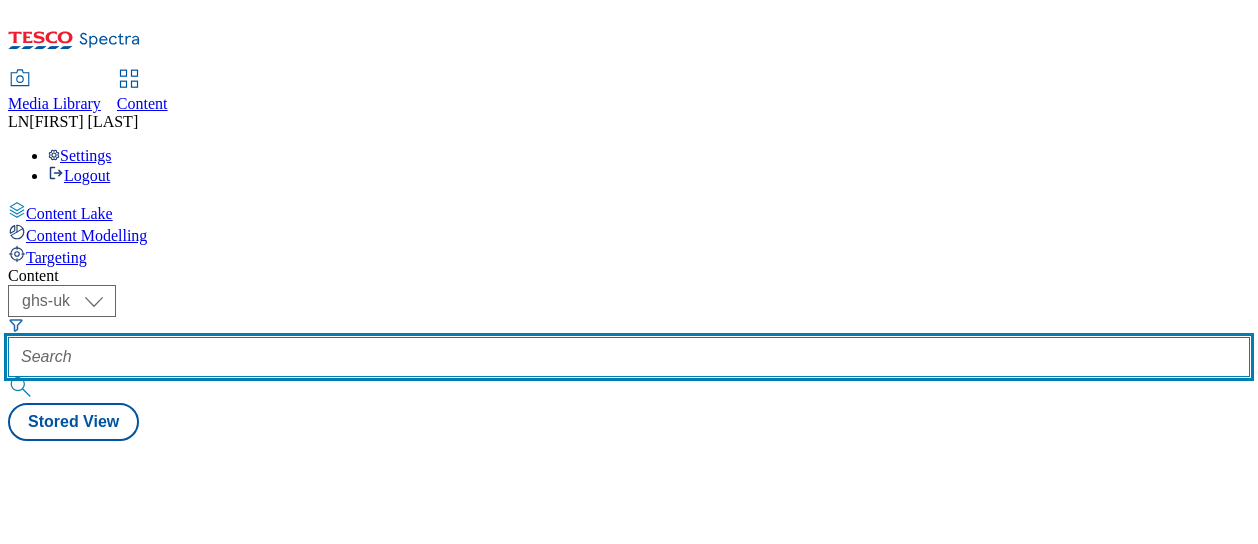 click at bounding box center (629, 357) 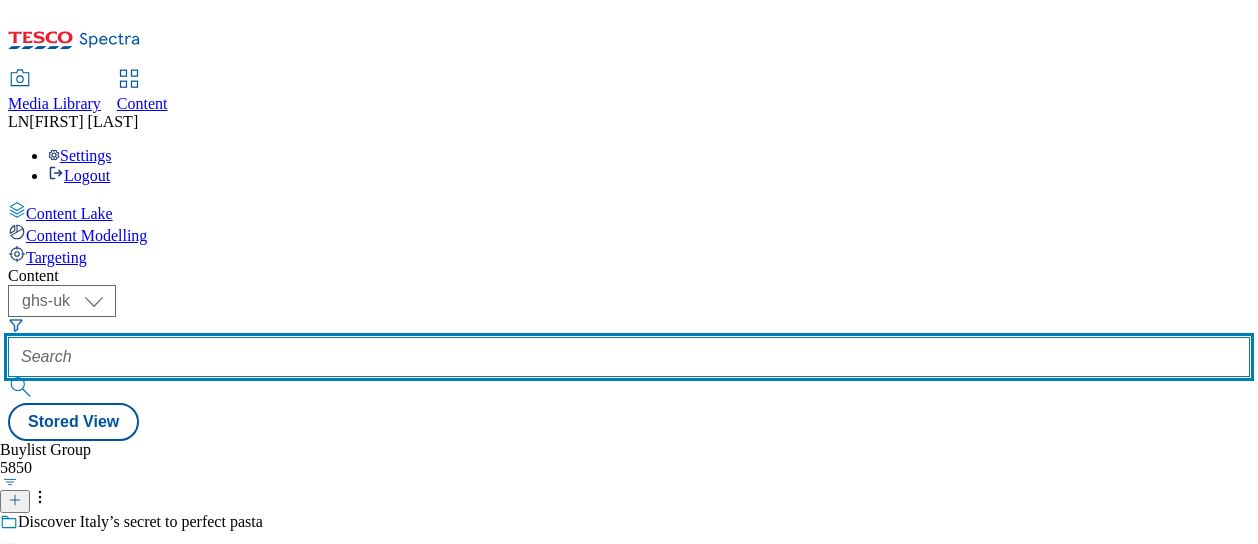 paste on "541368" 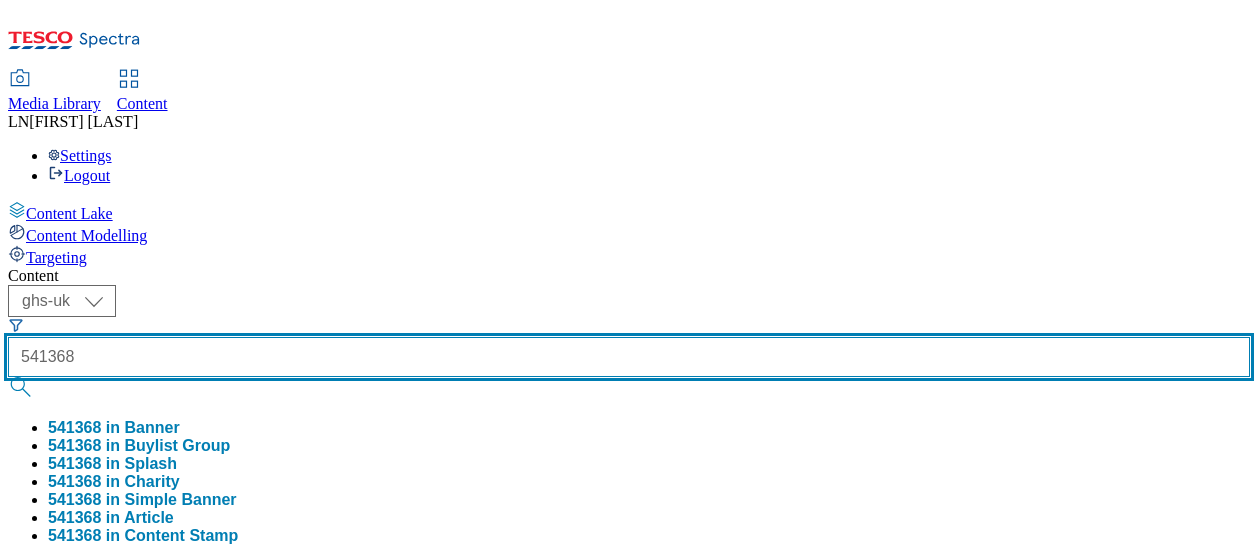 click at bounding box center (22, 387) 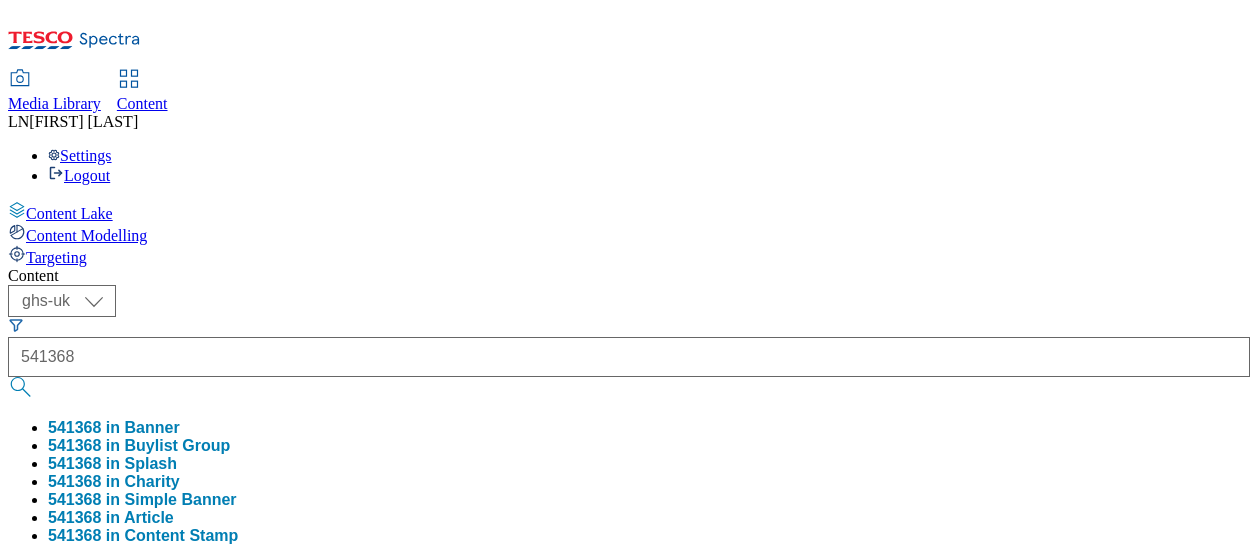 click on "Content" at bounding box center (629, 276) 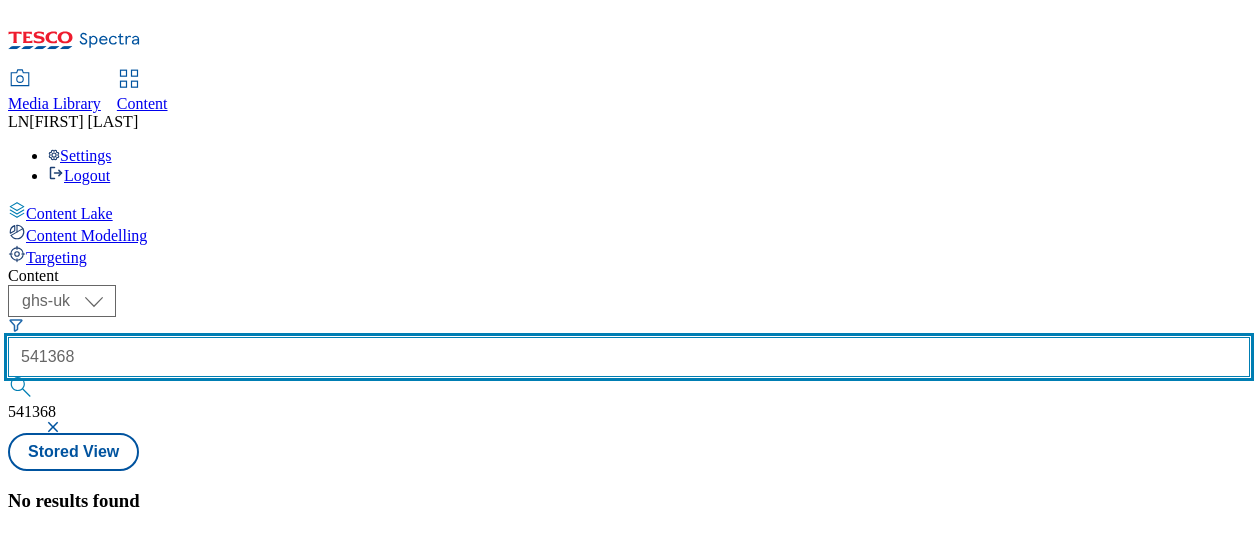 click on "541368" at bounding box center (629, 357) 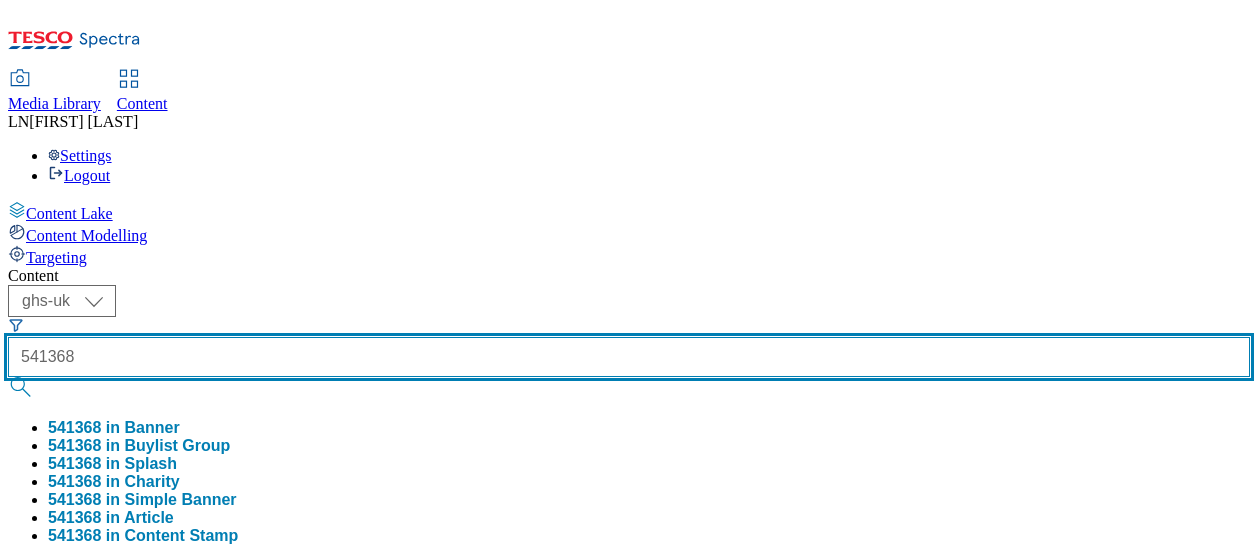 click at bounding box center (22, 387) 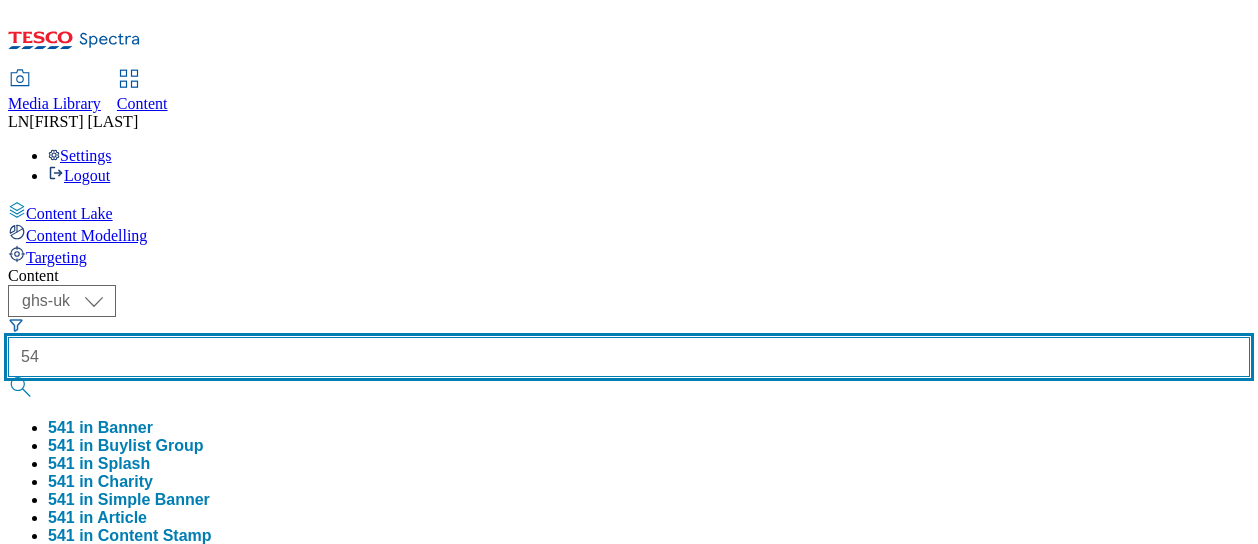 type on "5" 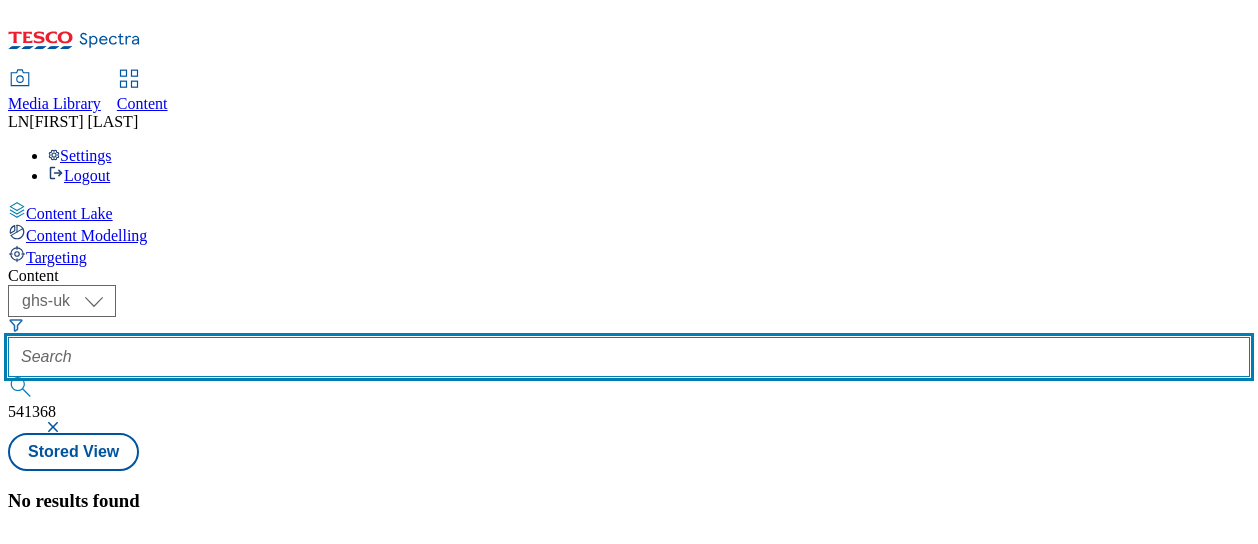 paste on "541368" 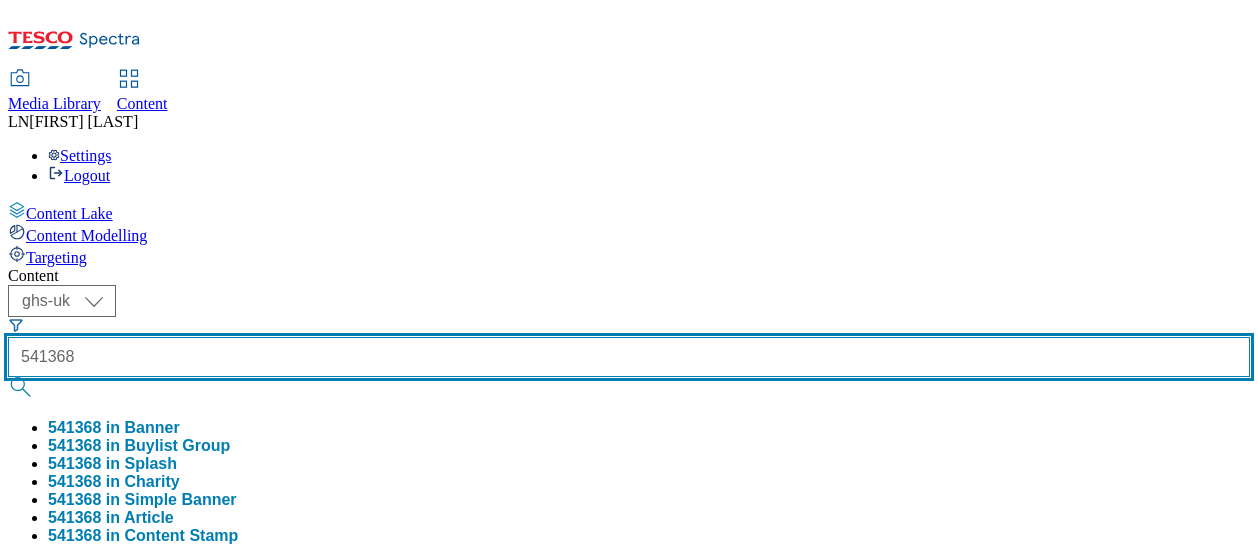 click at bounding box center (22, 387) 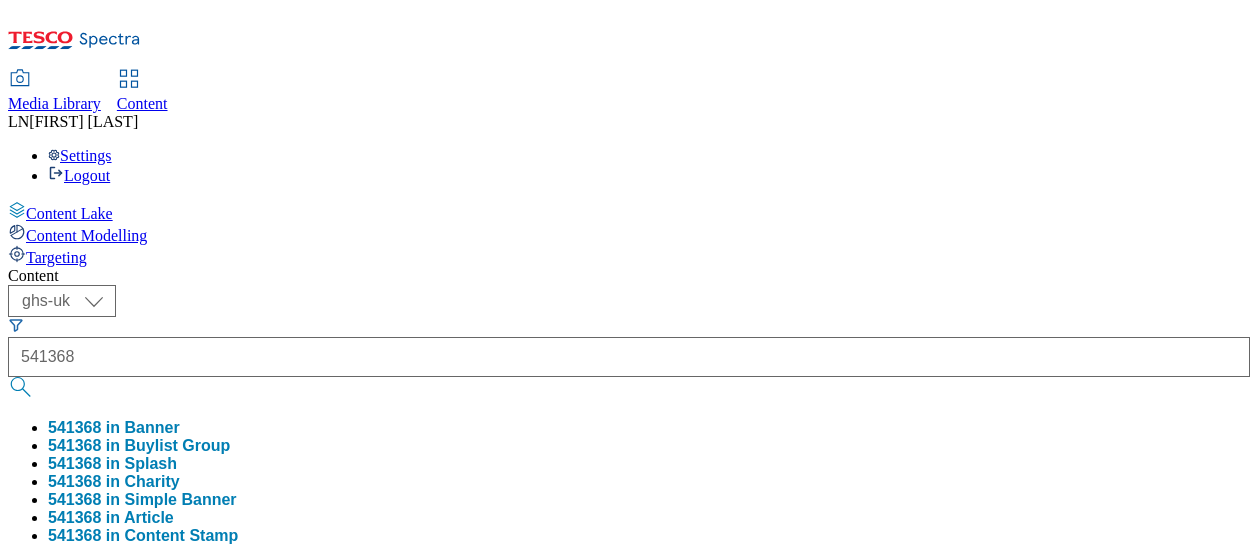 click on "541368 in   Banner" at bounding box center [114, 428] 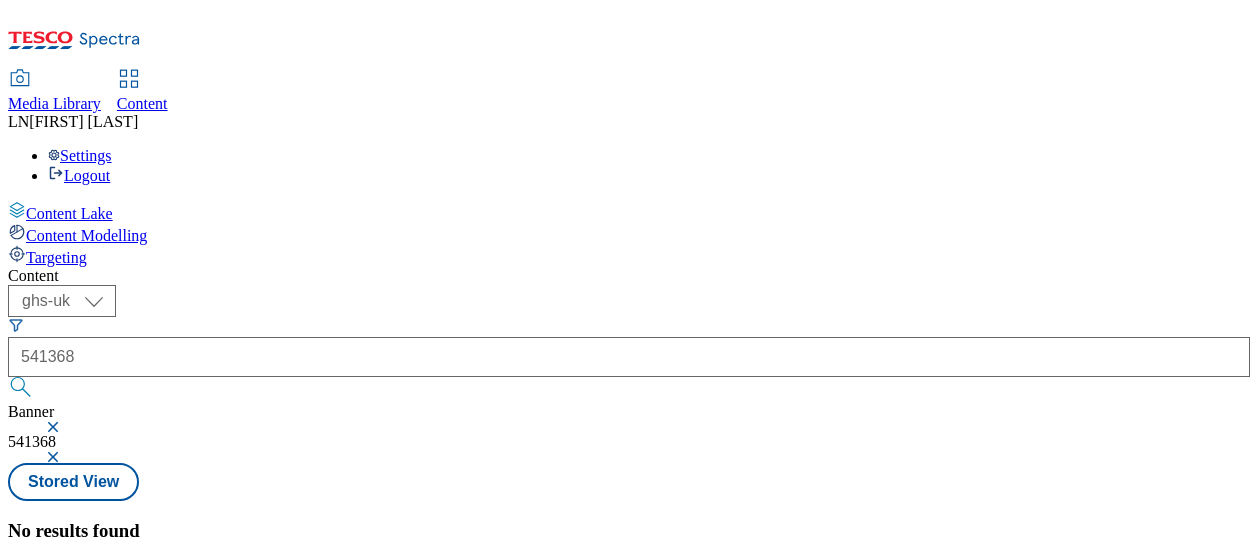click at bounding box center (55, 427) 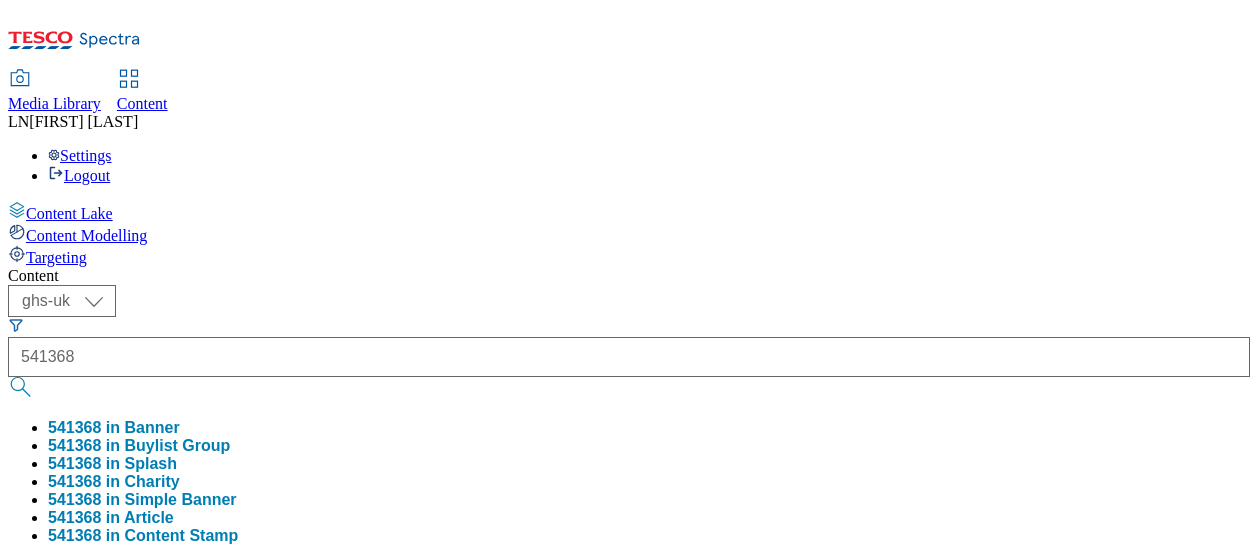 click at bounding box center (55, 693) 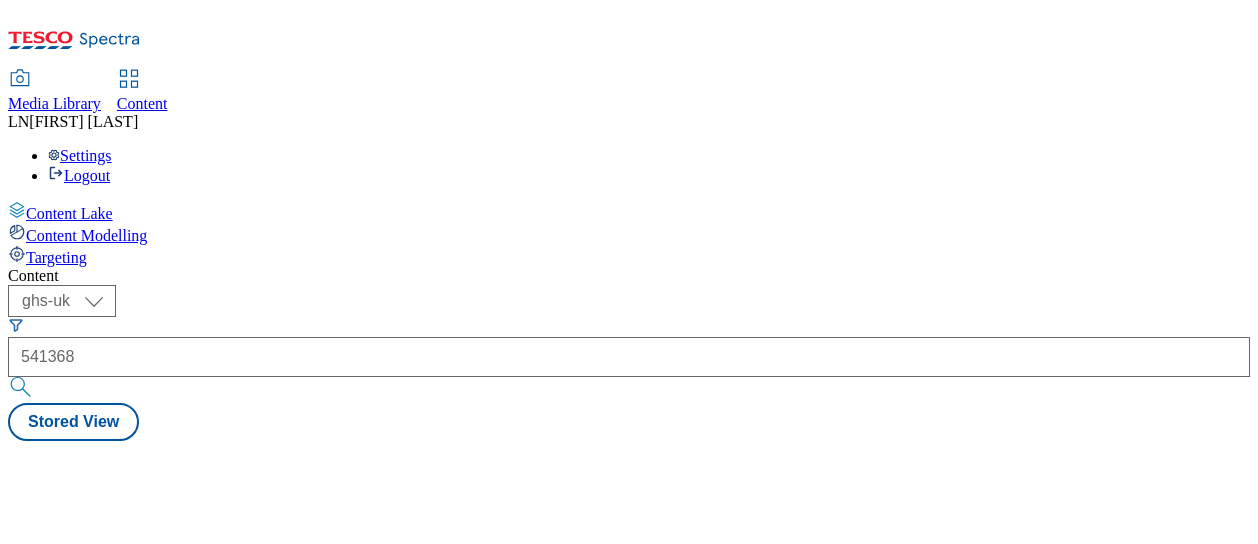type 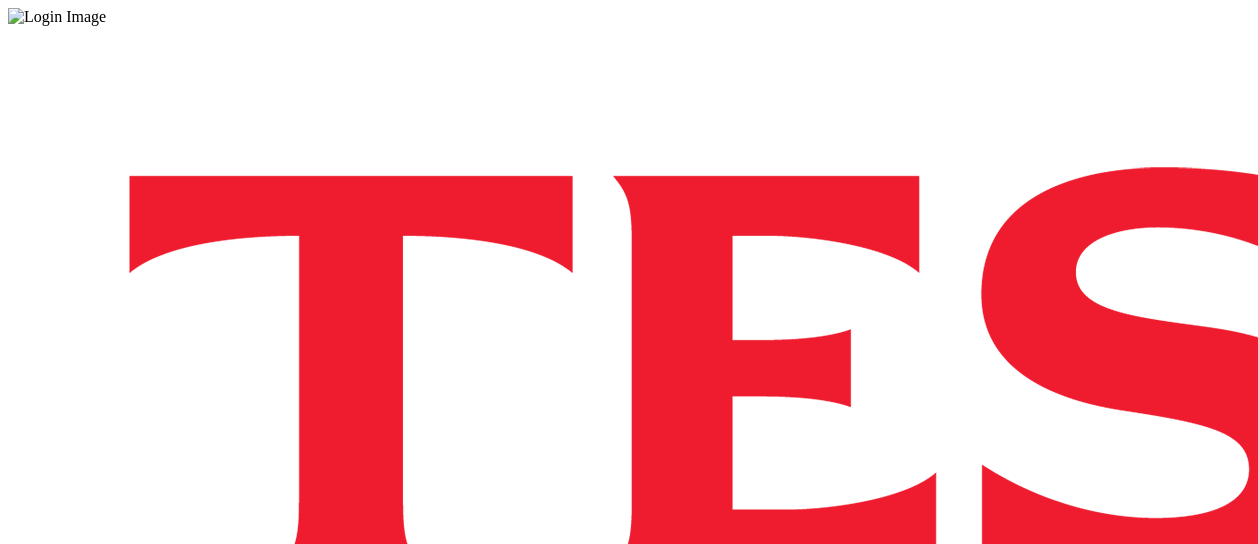 scroll, scrollTop: 0, scrollLeft: 0, axis: both 